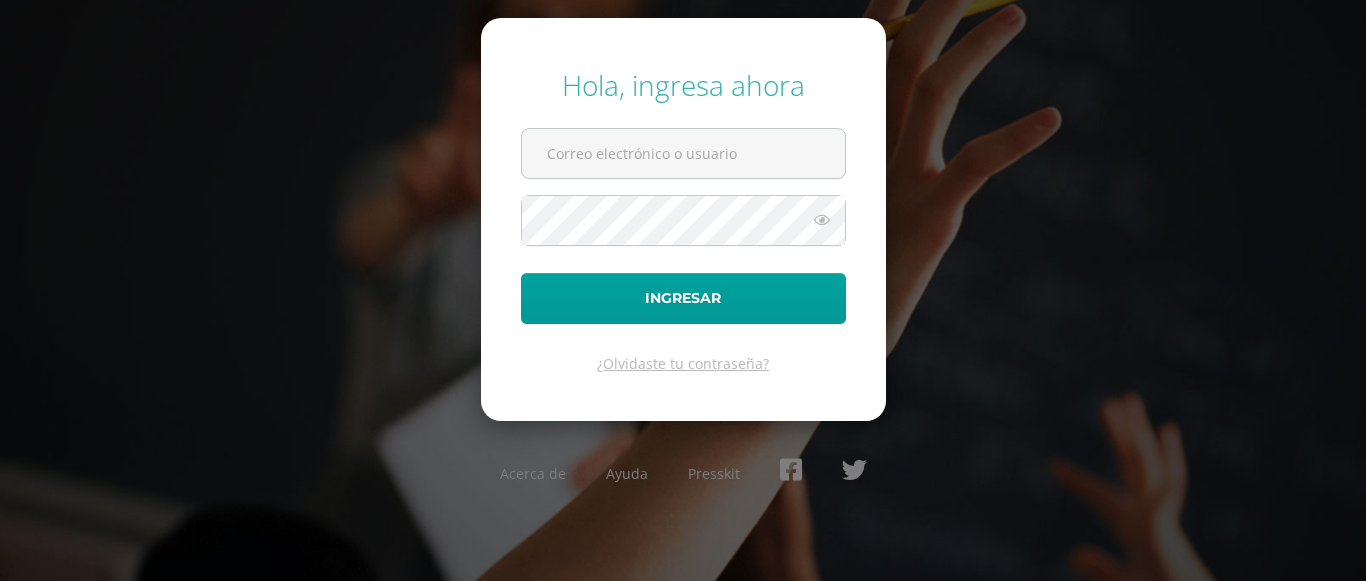 scroll, scrollTop: 0, scrollLeft: 0, axis: both 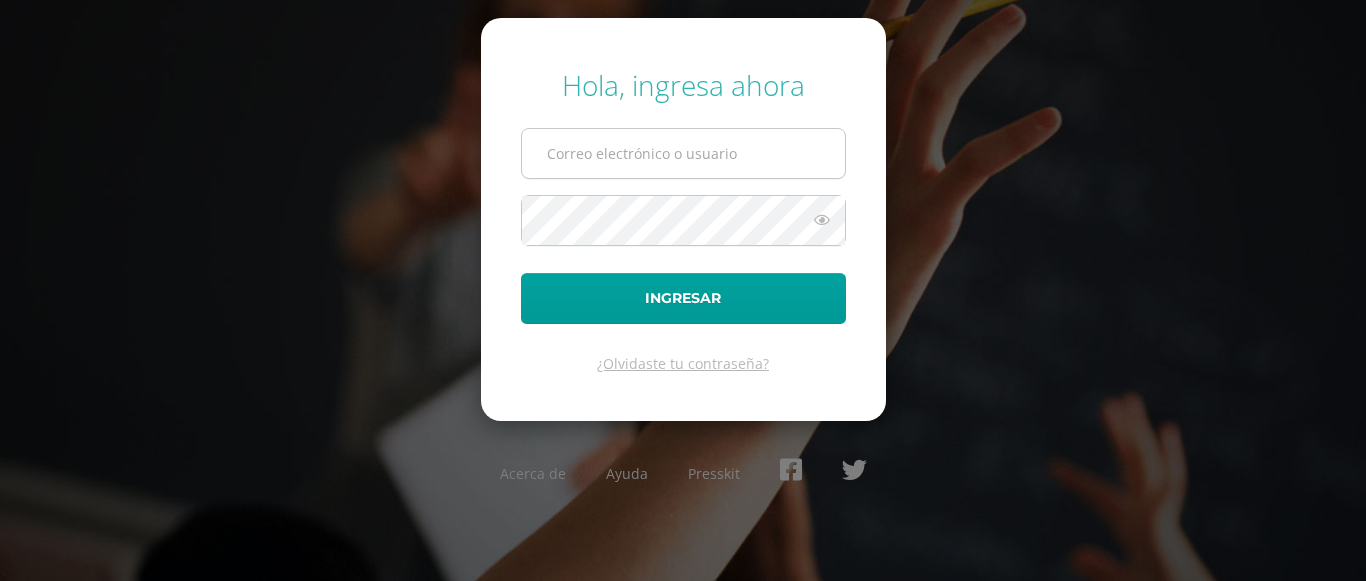 click at bounding box center [683, 153] 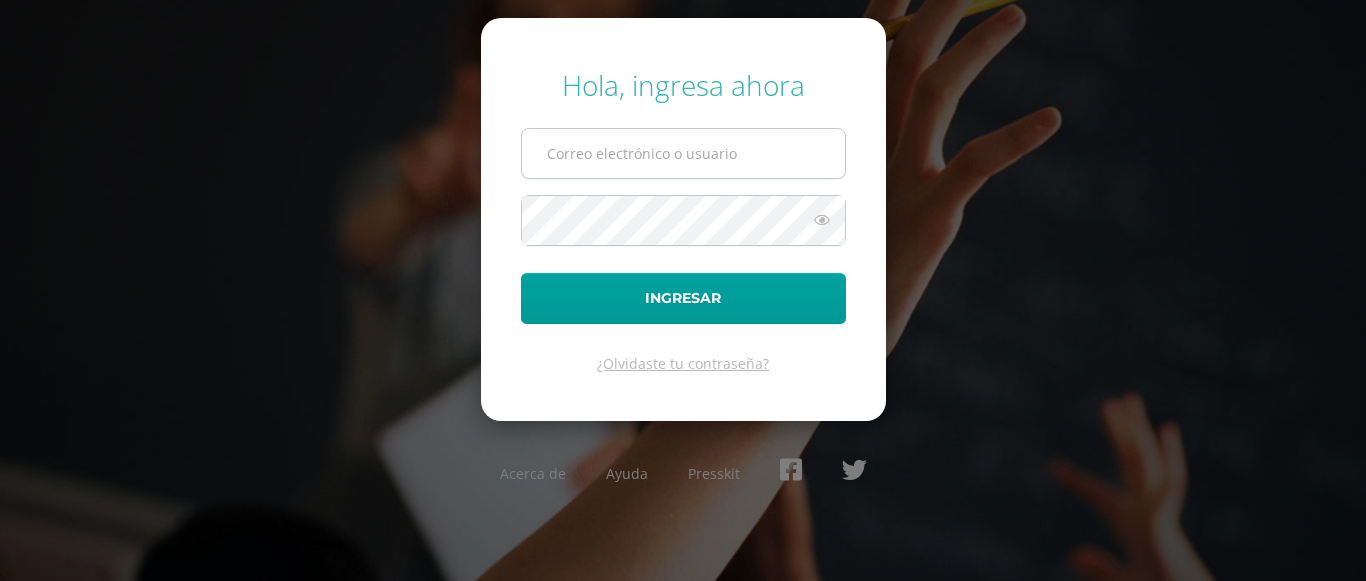 type on "[EMAIL_ADDRESS][DOMAIN_NAME]" 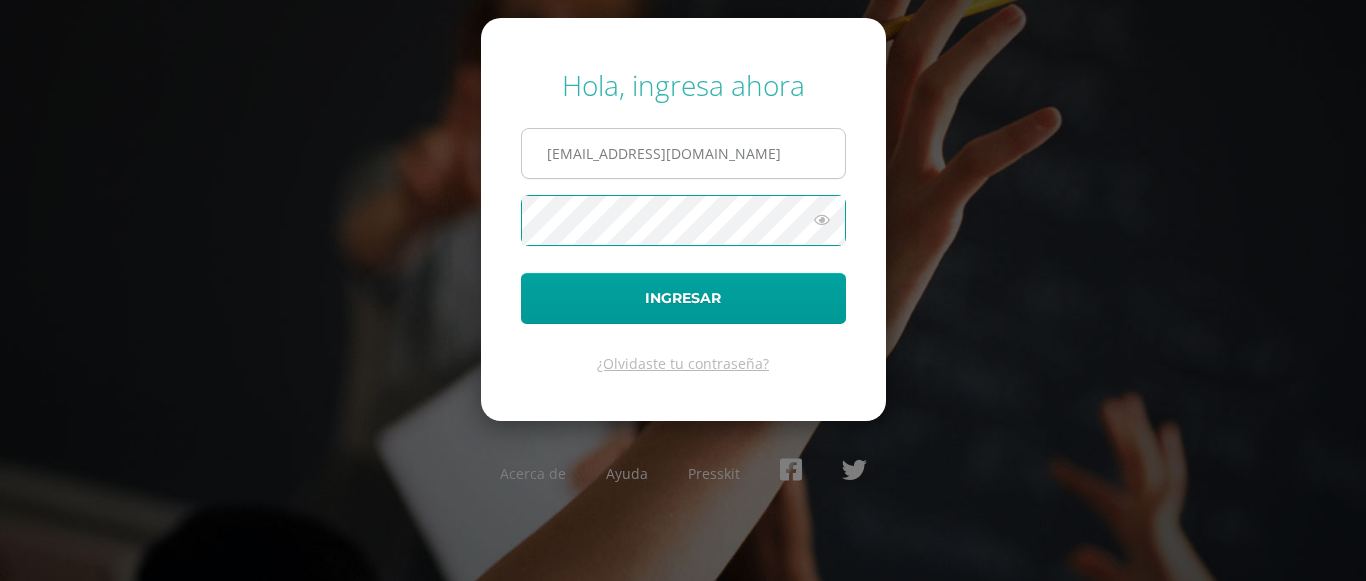 click on "Ingresar" at bounding box center [683, 298] 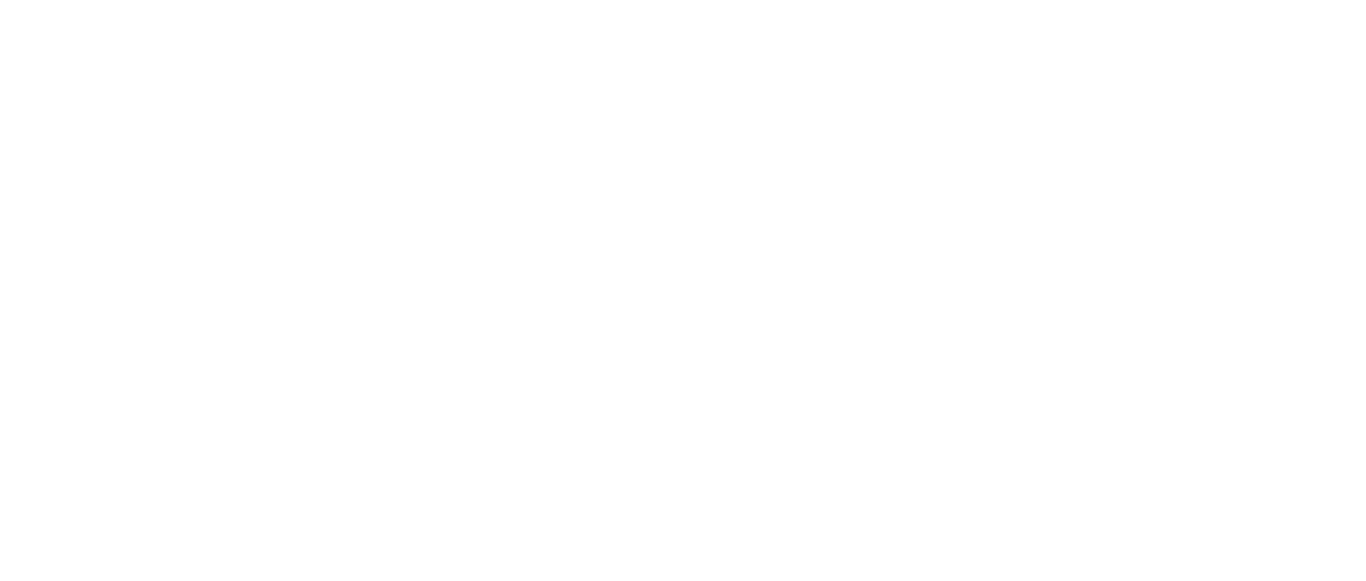 scroll, scrollTop: 0, scrollLeft: 0, axis: both 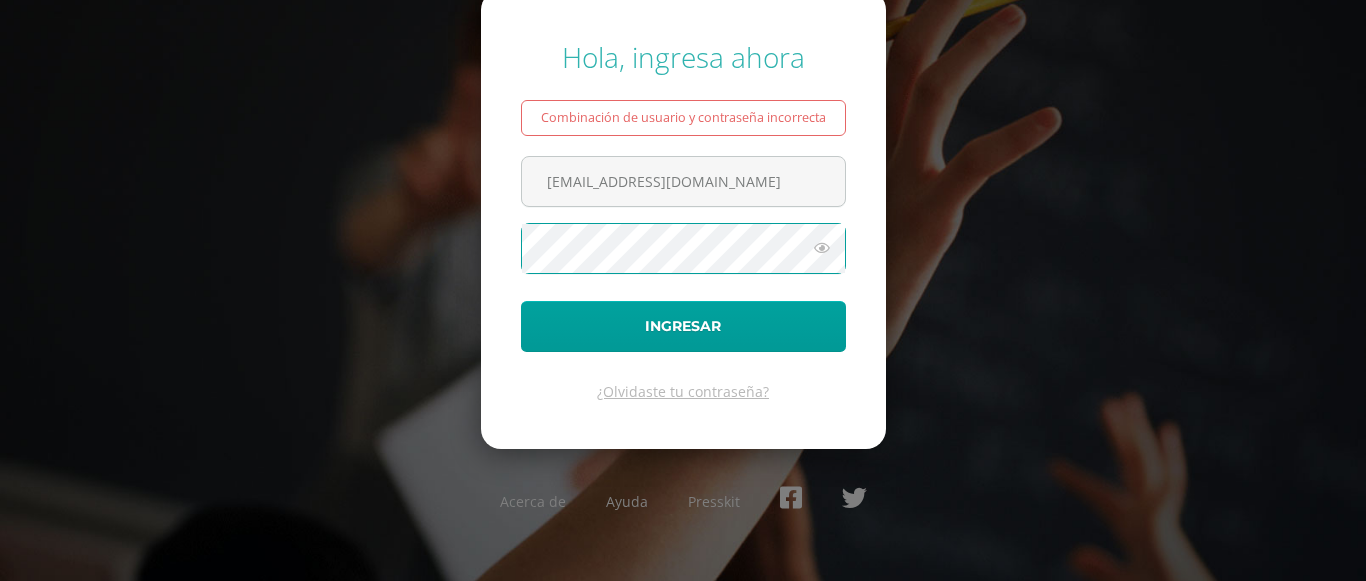 click on "Ingresar" at bounding box center [683, 326] 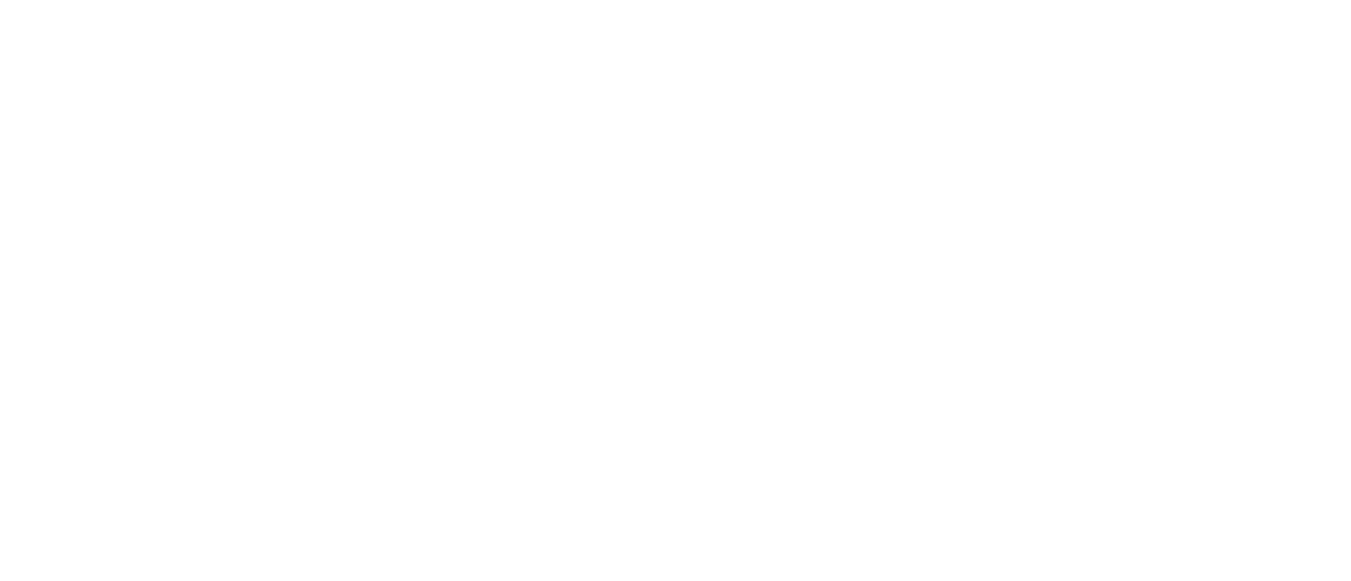 scroll, scrollTop: 0, scrollLeft: 0, axis: both 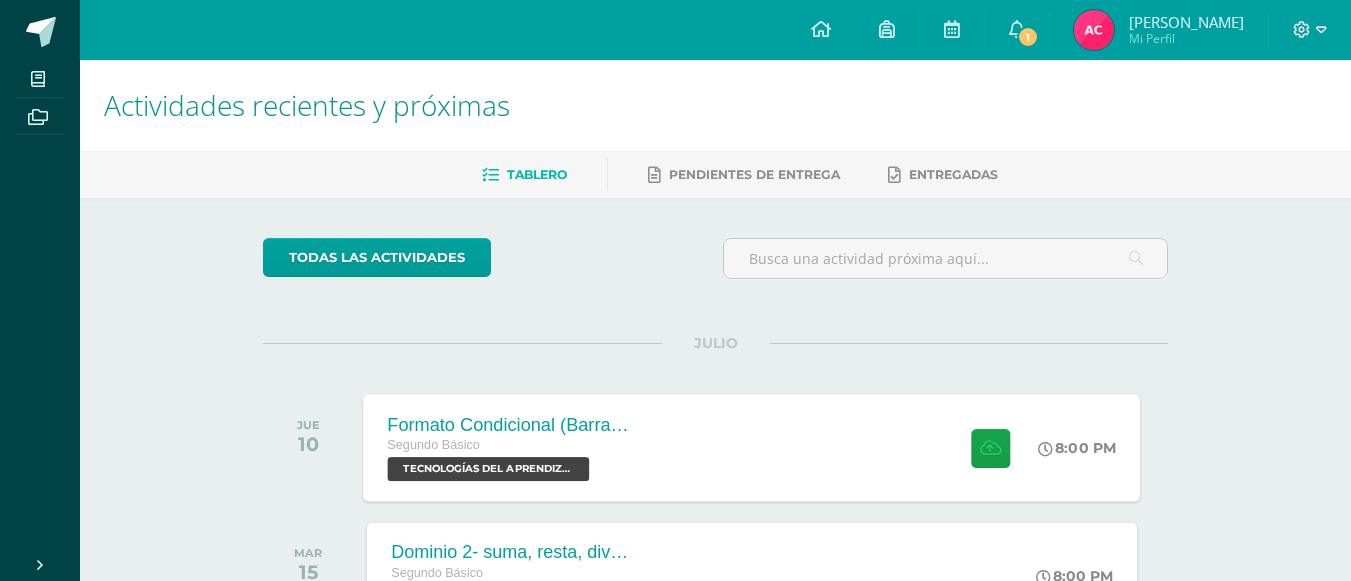 click on "Formato Condicional (Barras, íconos)
Segundo Básico
TECNOLOGÍAS DEL APRENDIZAJE Y LA COMUNICACIÓN 'Sección B'
8:00 PM
Formato Condicional (Barras, íconos)" at bounding box center [752, 447] 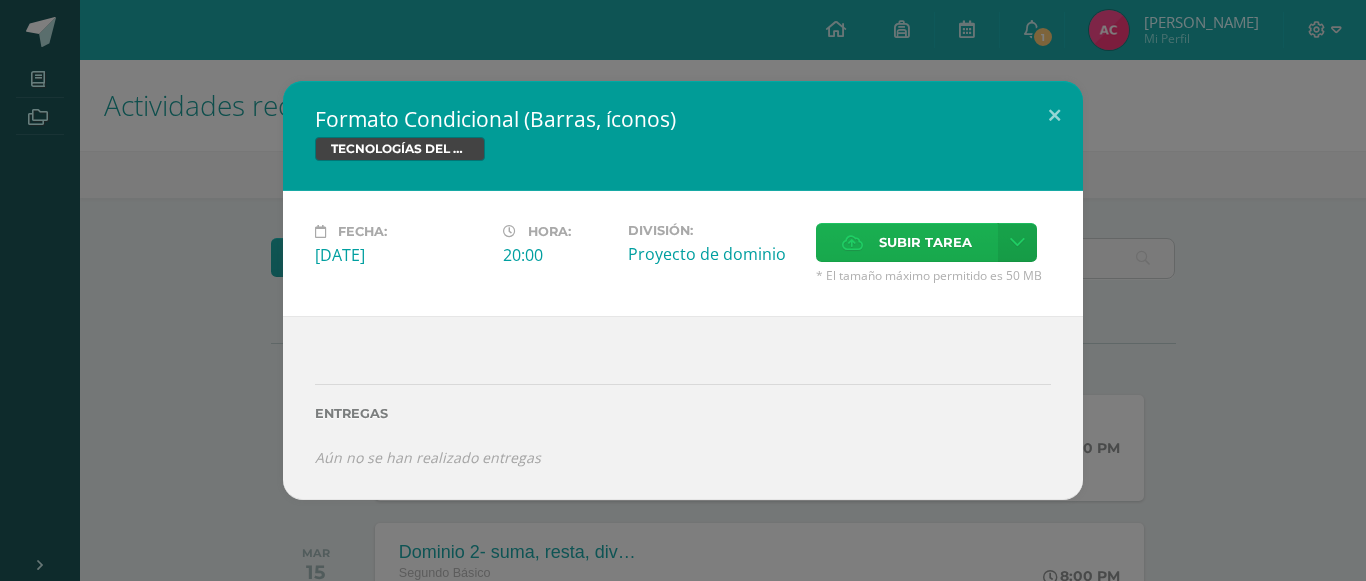 click on "Subir tarea" at bounding box center (925, 242) 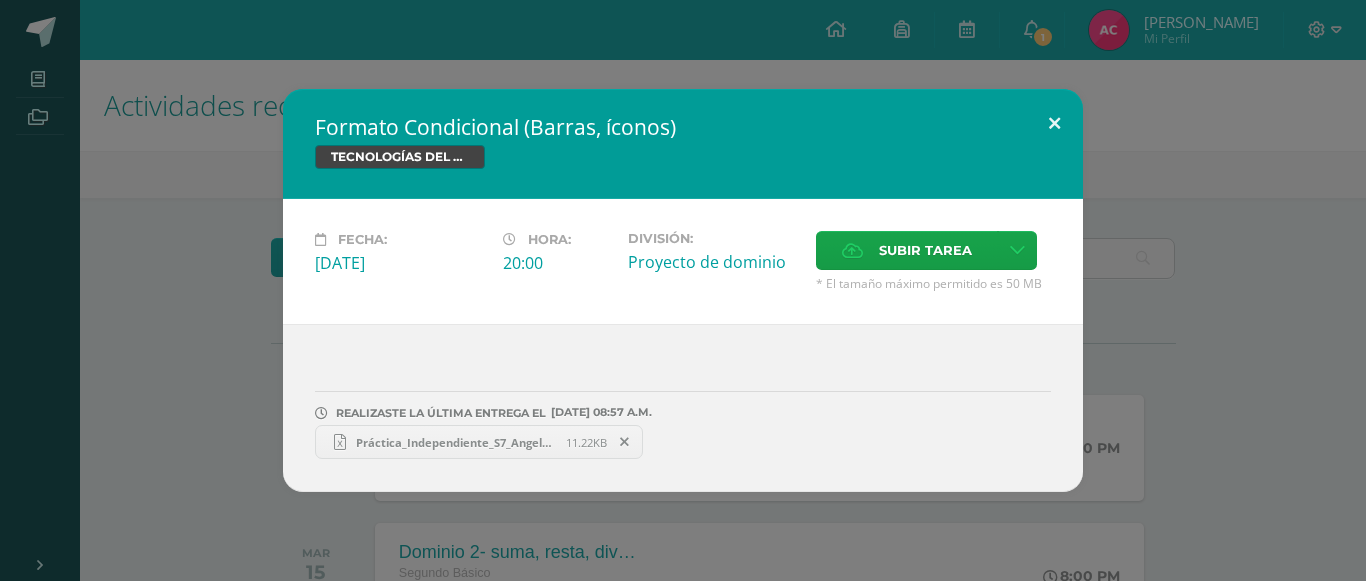 click at bounding box center (1054, 123) 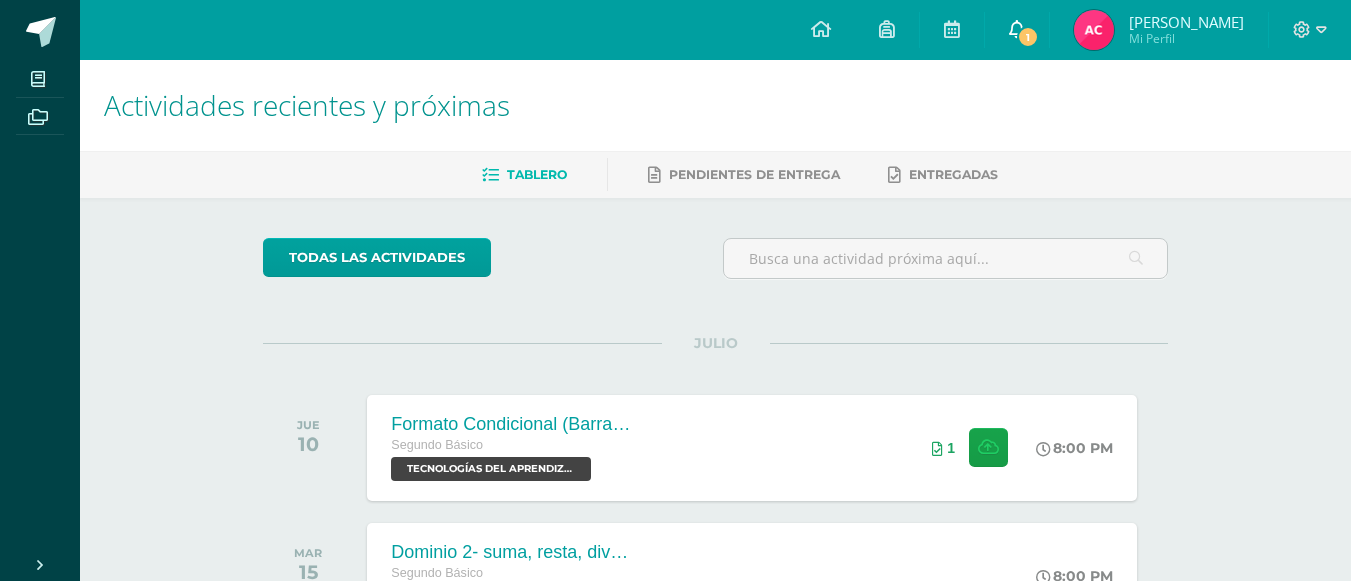 click on "1" at bounding box center [1028, 37] 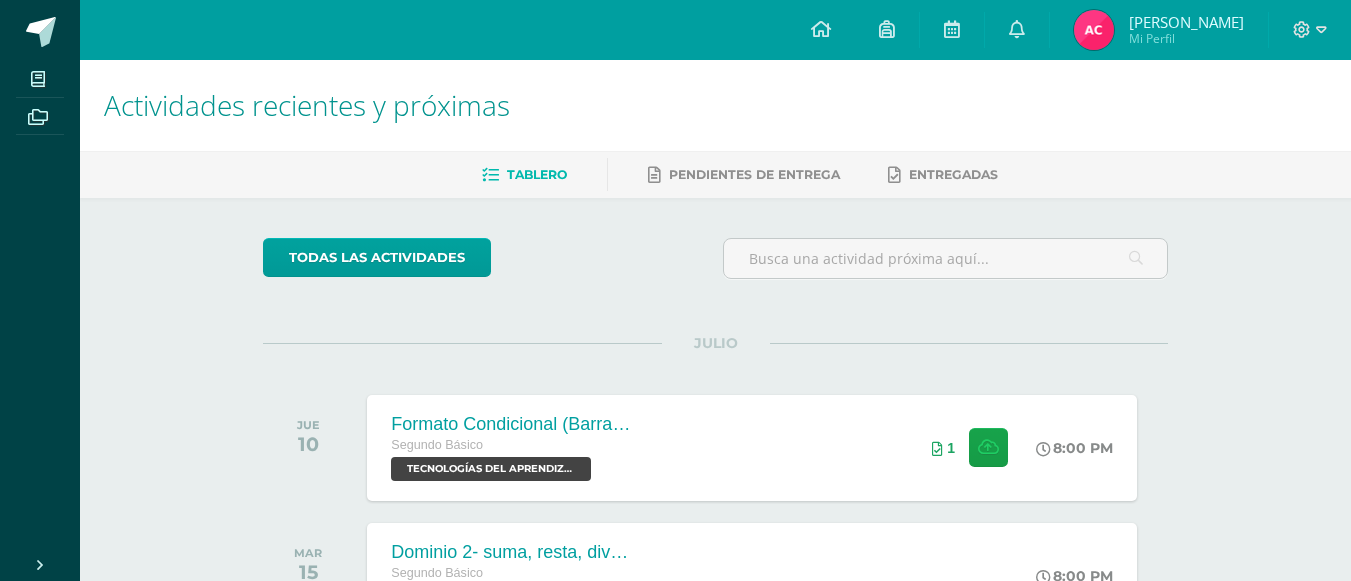 click on "Actividades recientes y próximas" at bounding box center (715, 105) 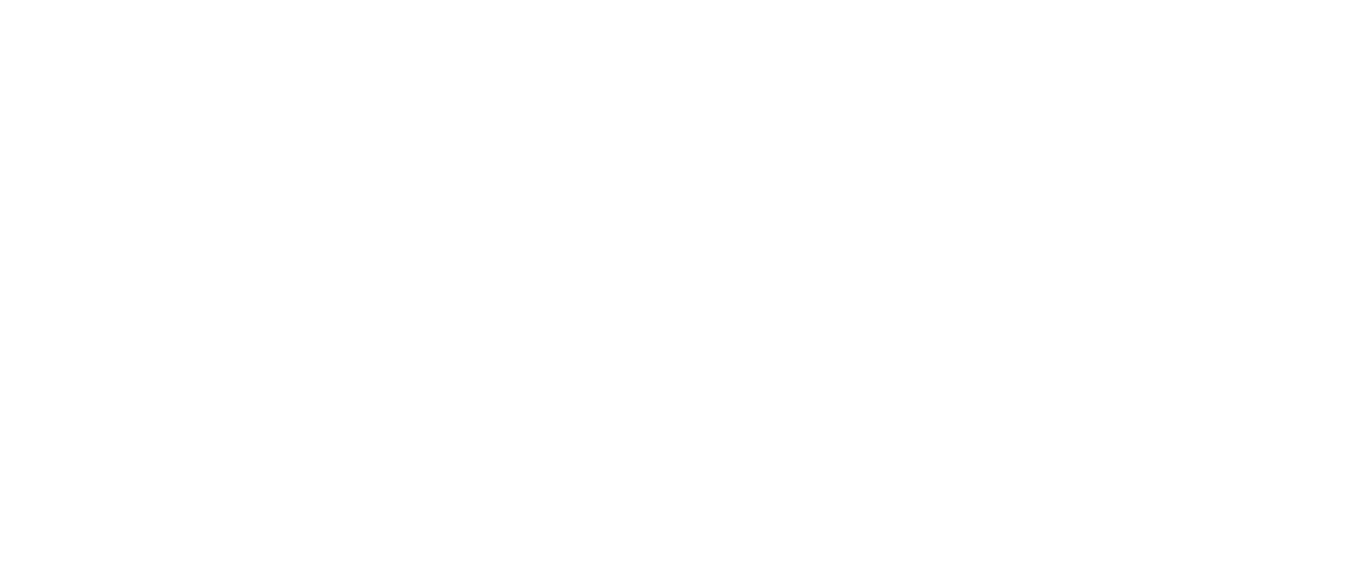 scroll, scrollTop: 0, scrollLeft: 0, axis: both 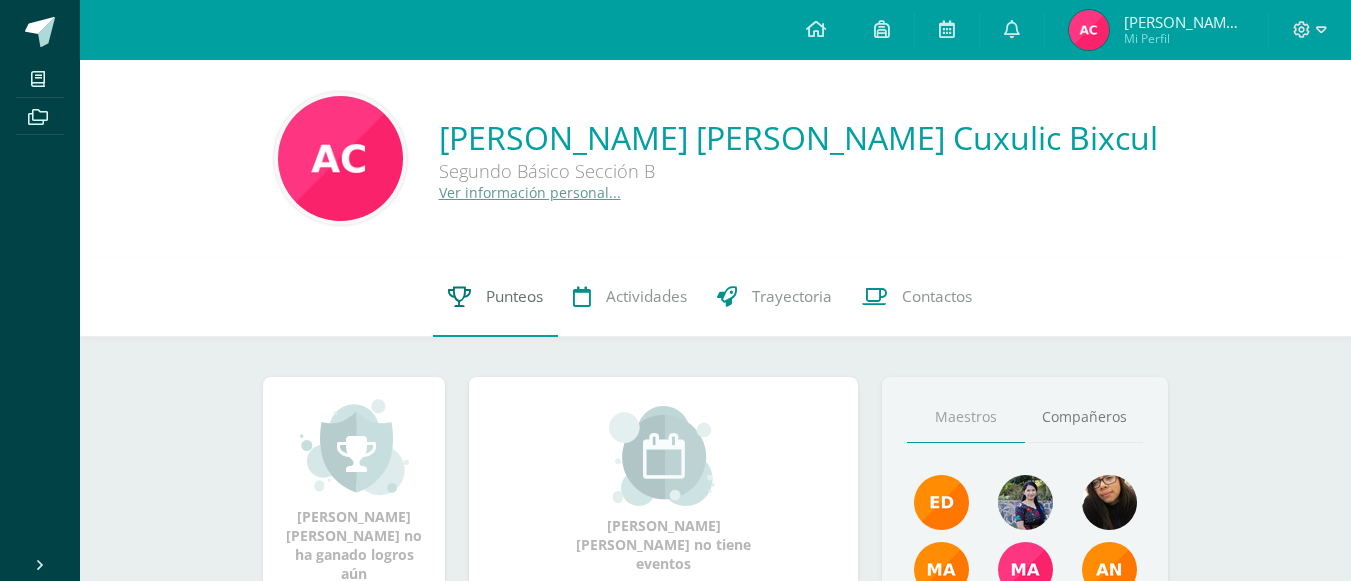 click at bounding box center [459, 296] 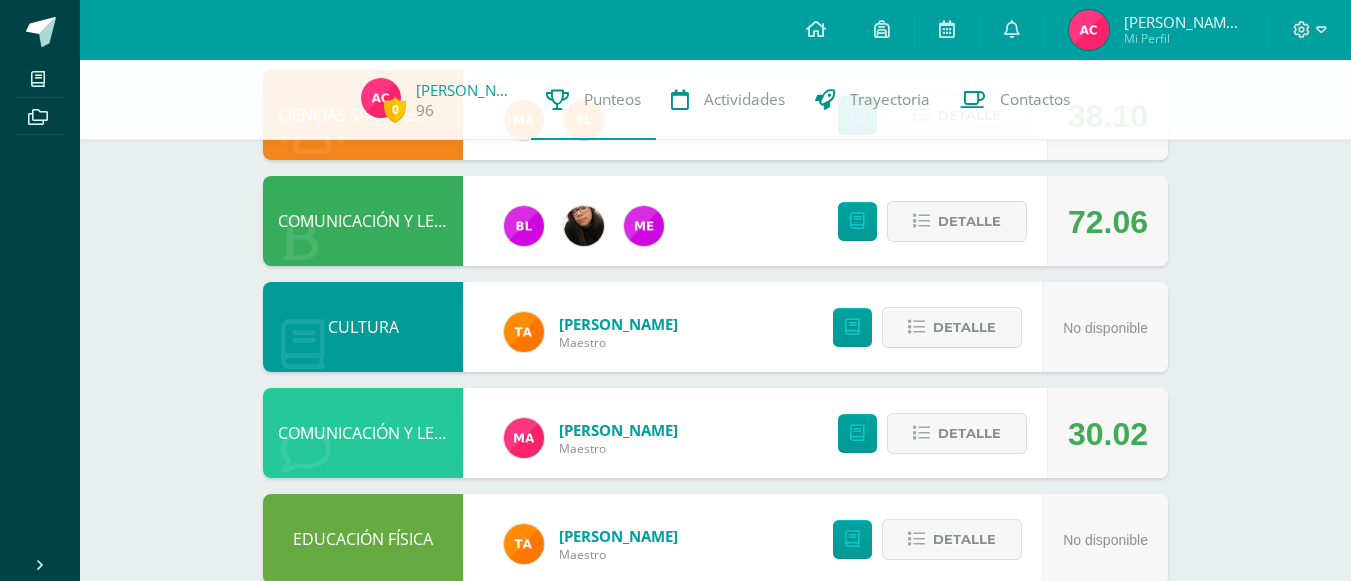 scroll, scrollTop: 789, scrollLeft: 0, axis: vertical 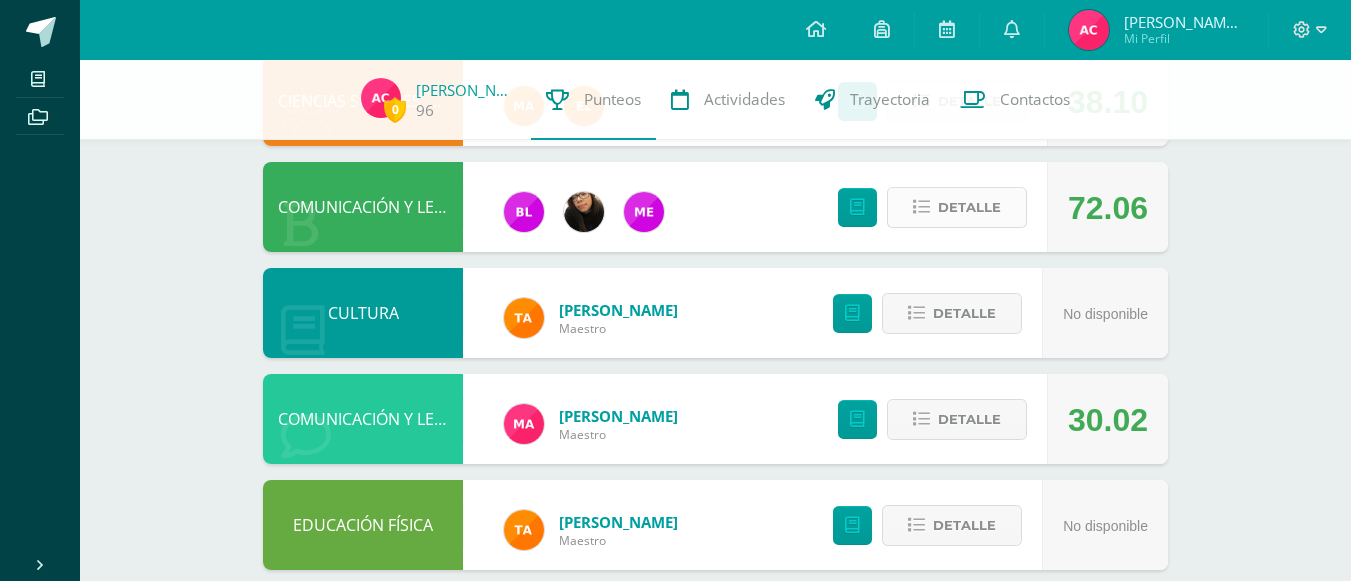 click on "Detalle" at bounding box center (957, 207) 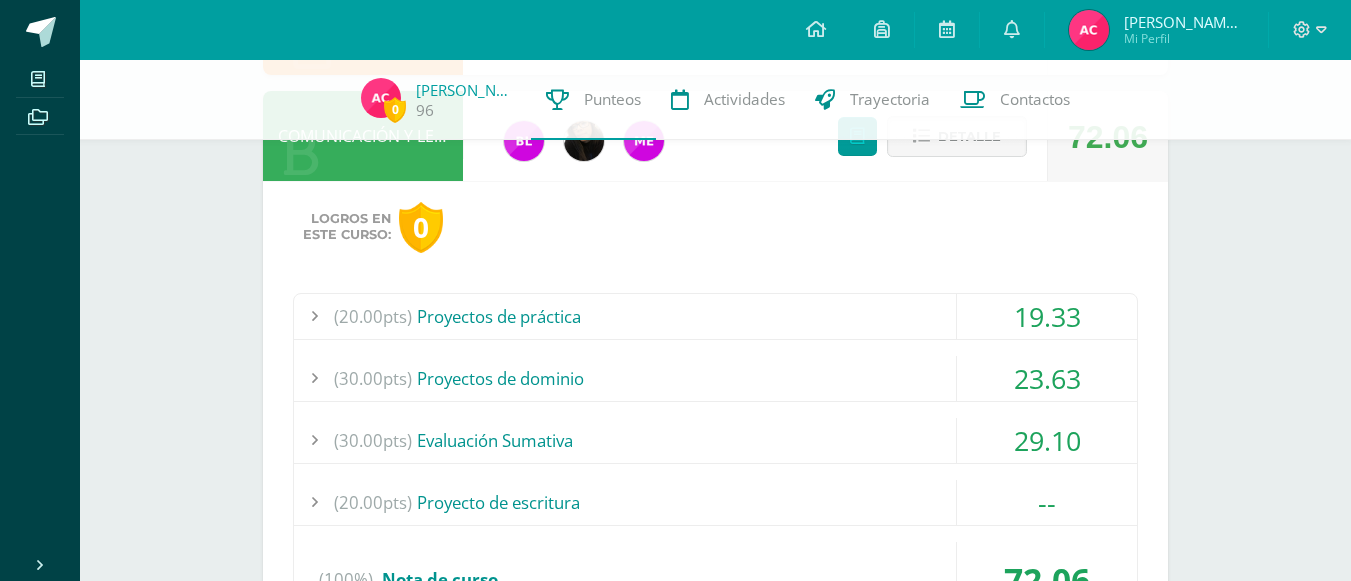 scroll, scrollTop: 861, scrollLeft: 0, axis: vertical 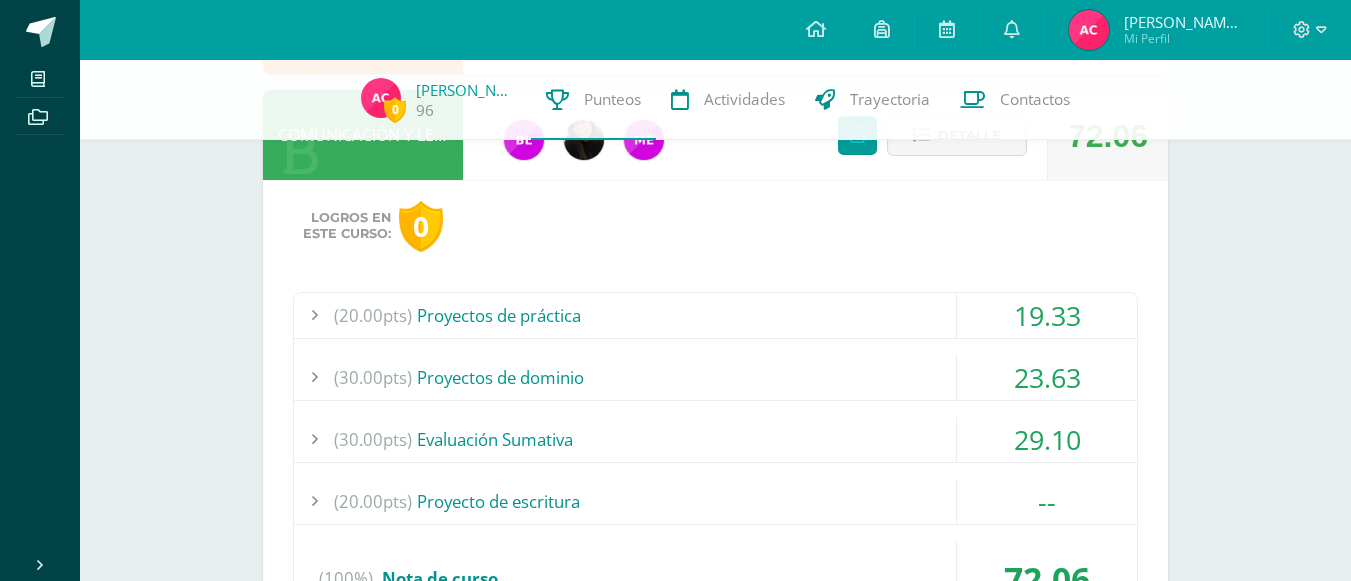 click on "23.63" at bounding box center (1047, 377) 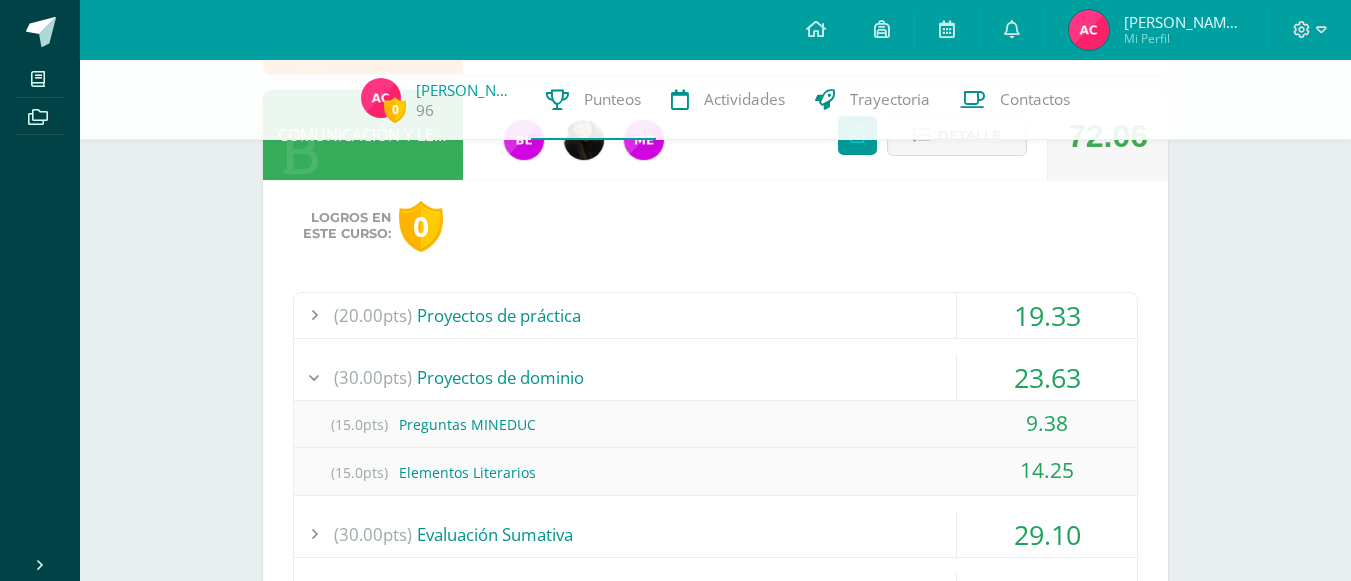 click on "23.63" at bounding box center (1047, 377) 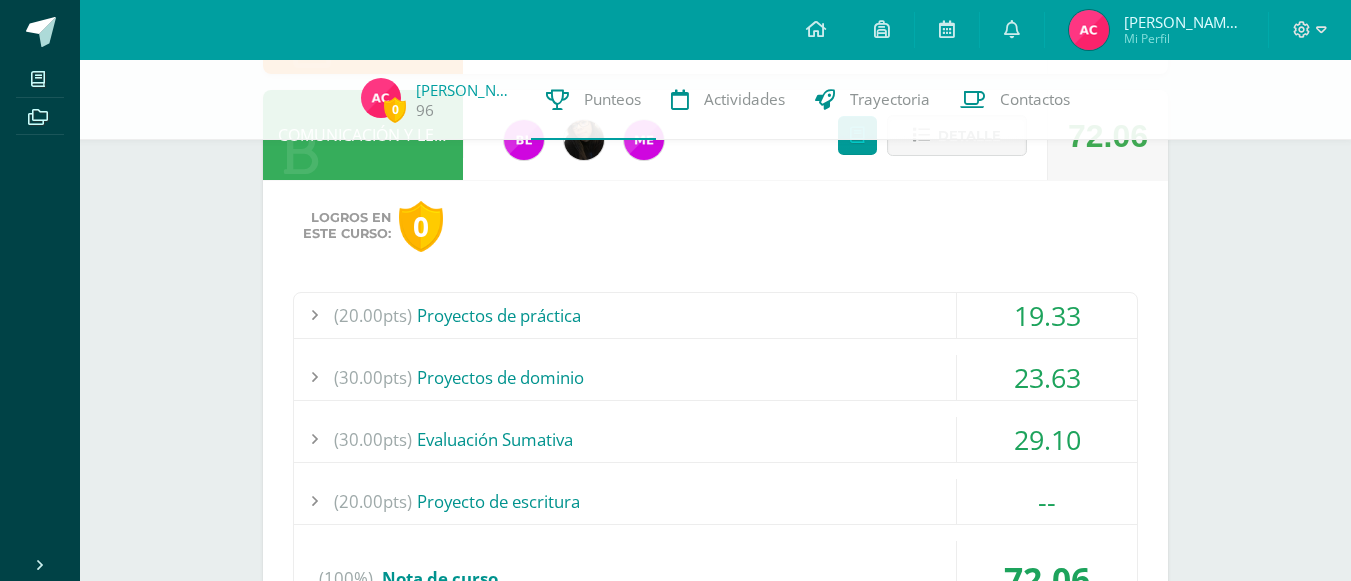 click on "23.63" at bounding box center [1047, 377] 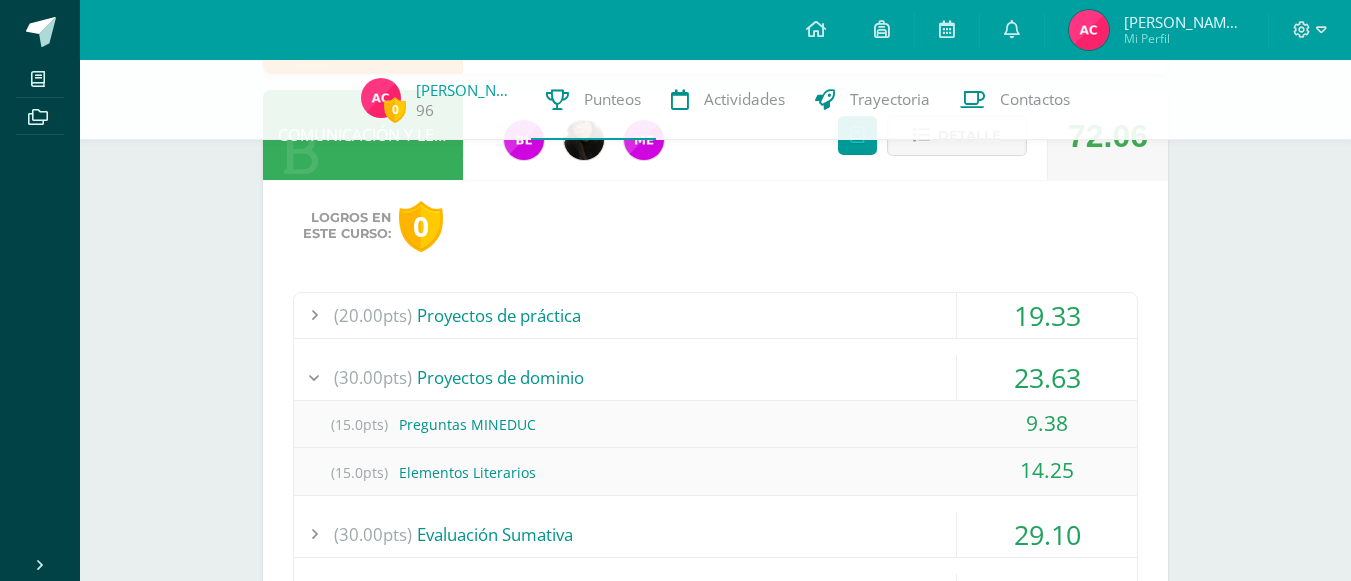 click on "23.63" at bounding box center [1047, 377] 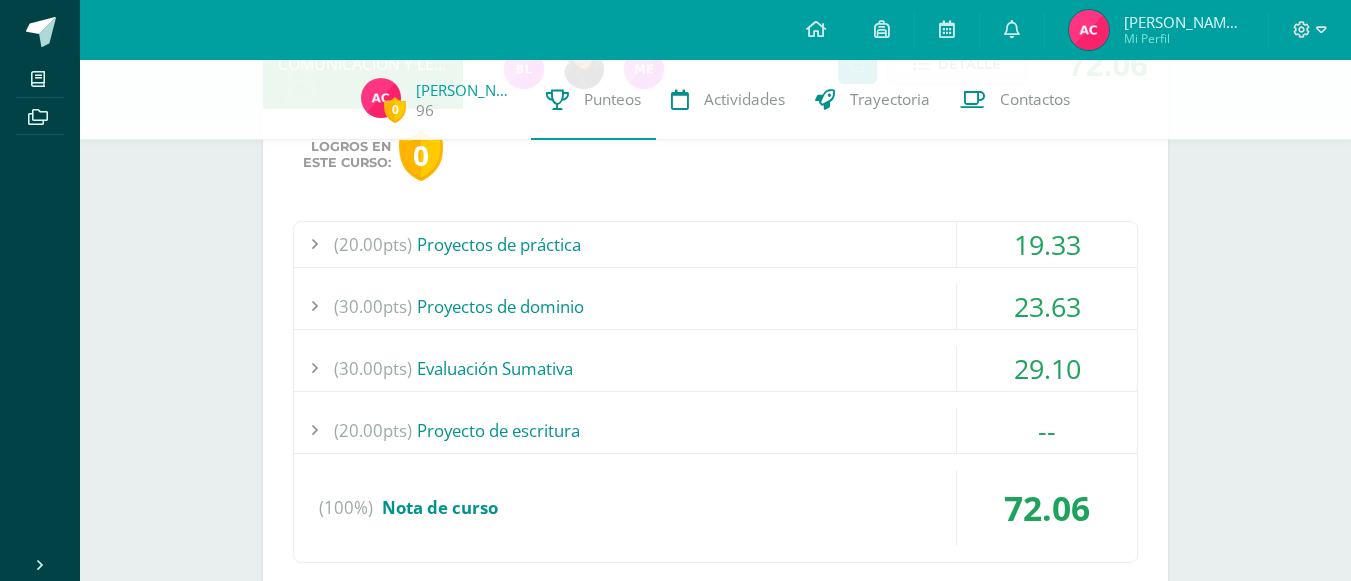scroll, scrollTop: 933, scrollLeft: 0, axis: vertical 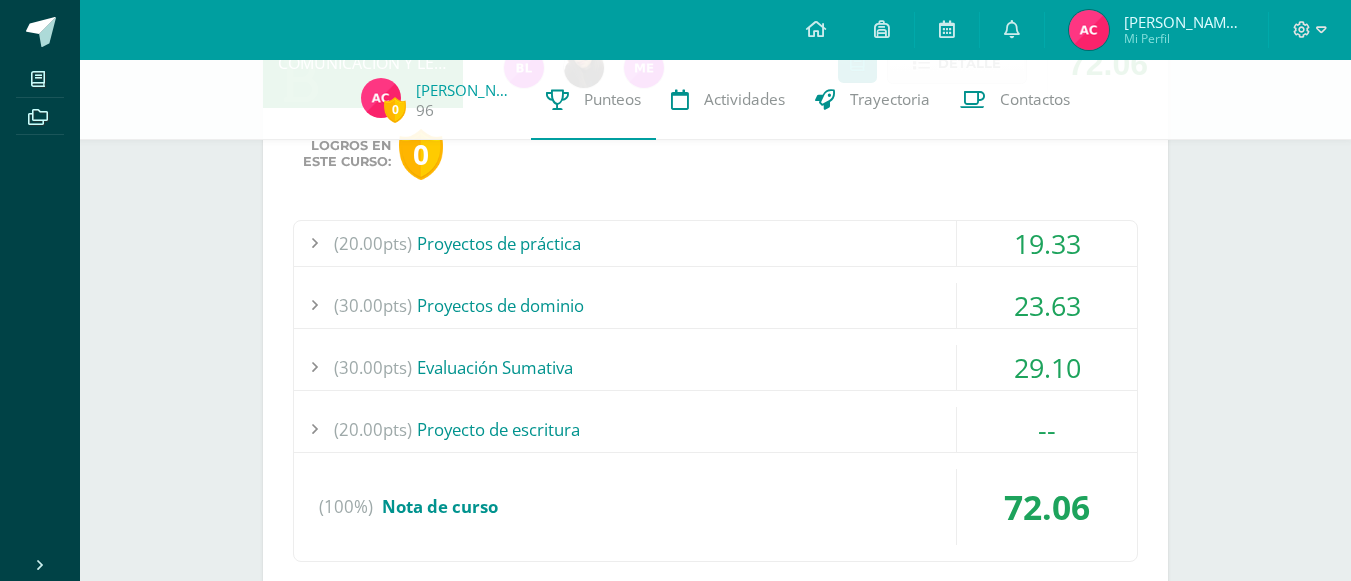 click on "23.63" at bounding box center (1047, 305) 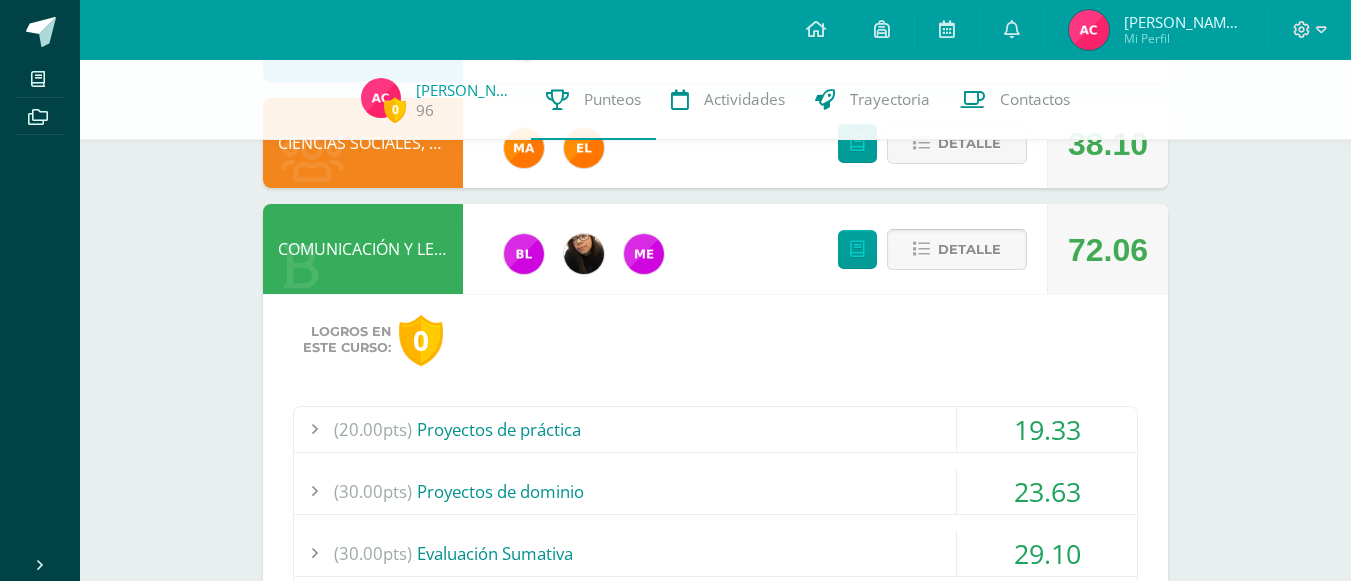 click on "Detalle" at bounding box center (969, 249) 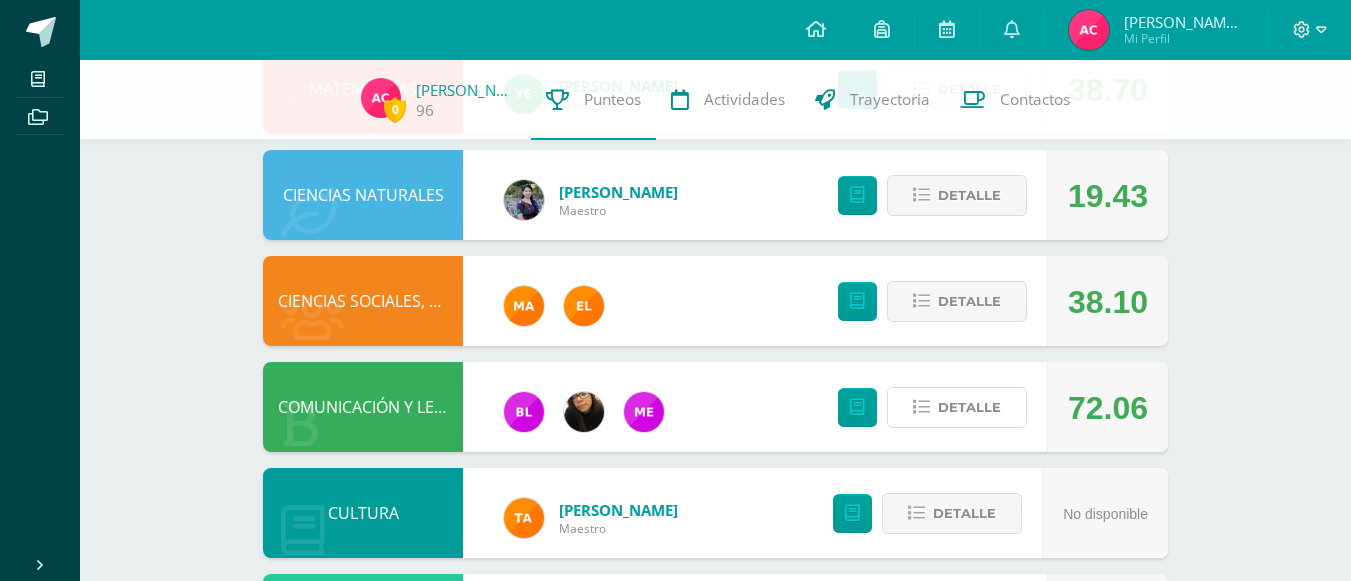 scroll, scrollTop: 578, scrollLeft: 0, axis: vertical 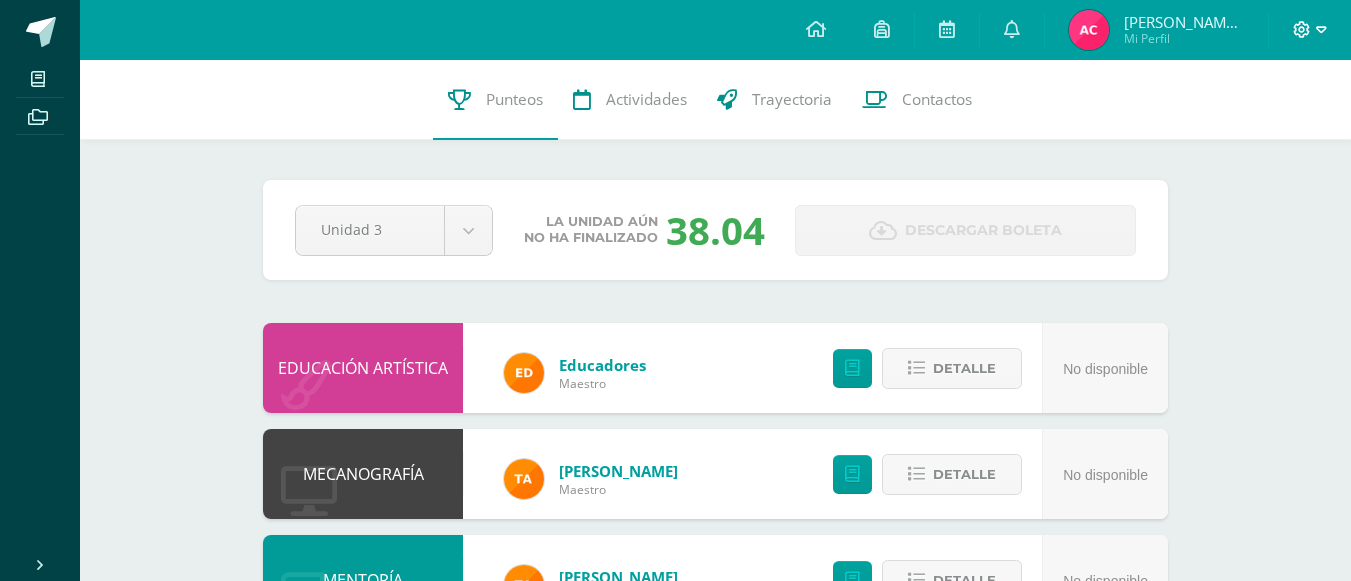 click 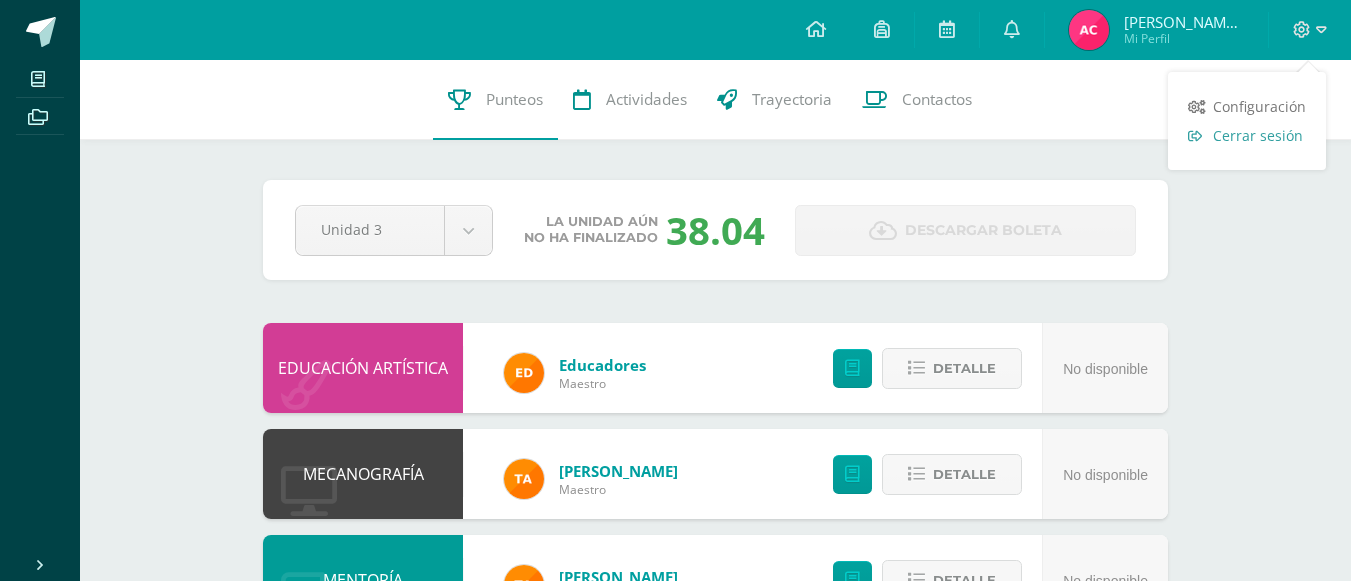 click on "Cerrar sesión" at bounding box center [1258, 135] 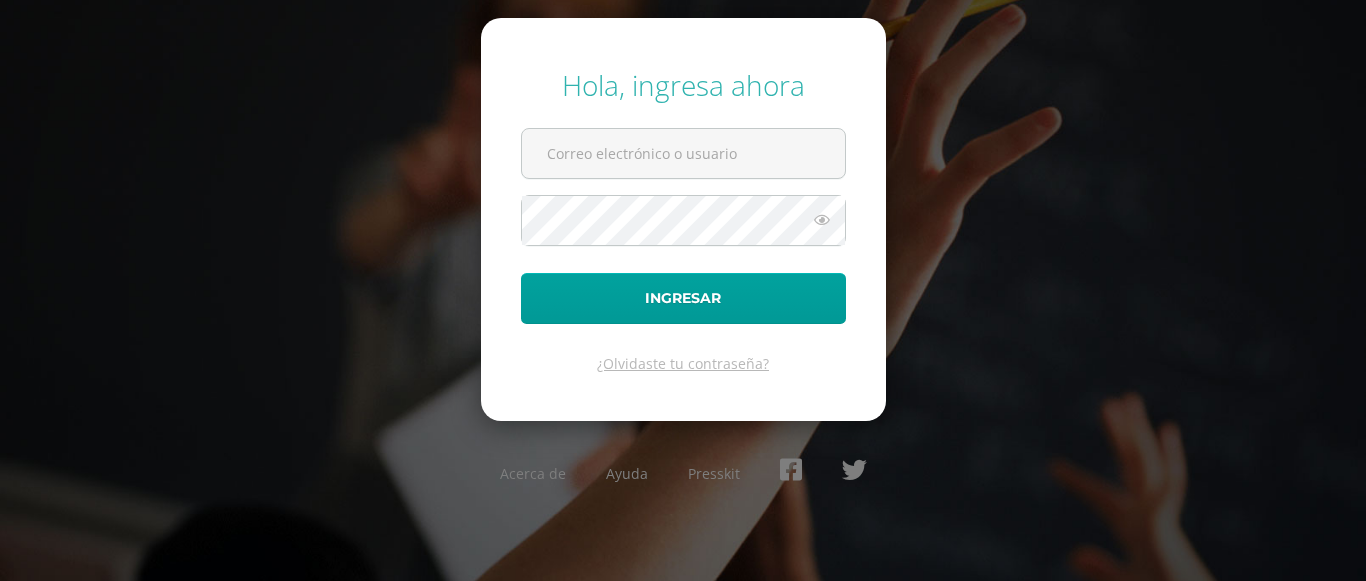 scroll, scrollTop: 0, scrollLeft: 0, axis: both 